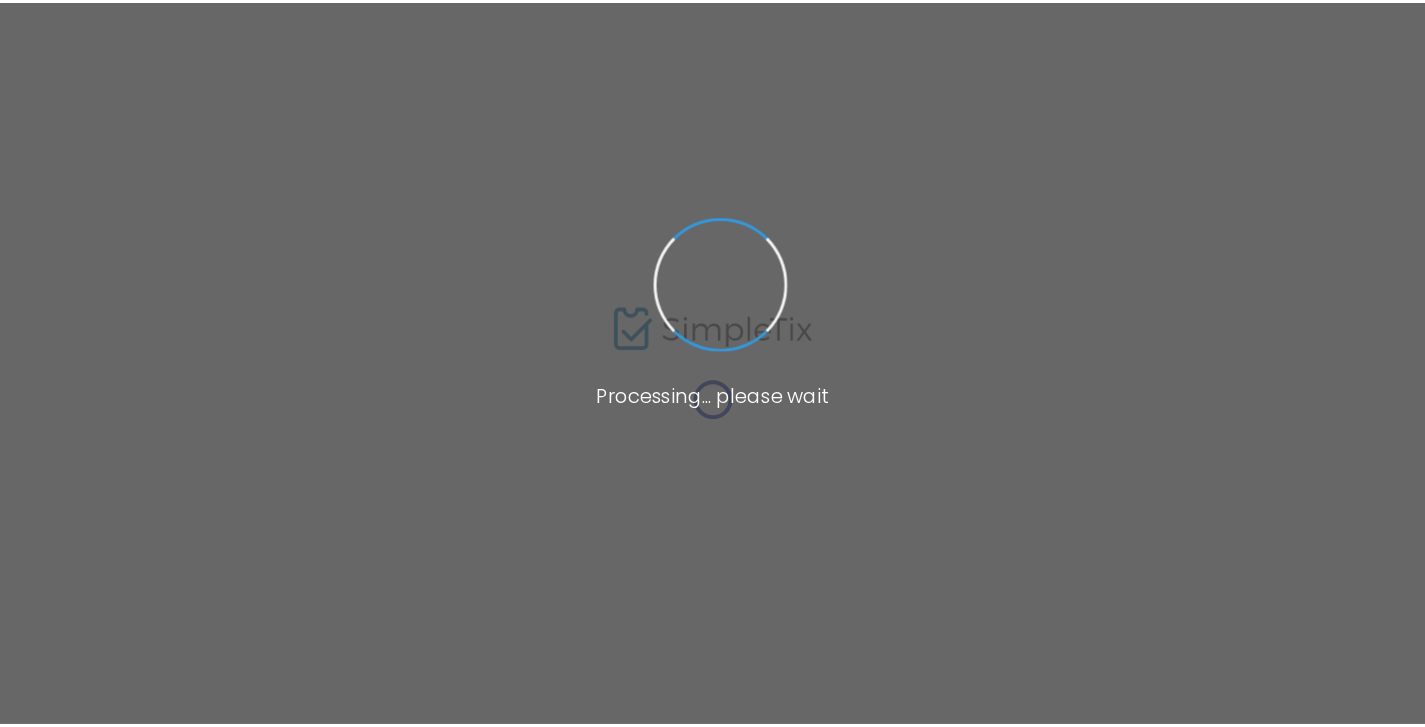 scroll, scrollTop: 0, scrollLeft: 0, axis: both 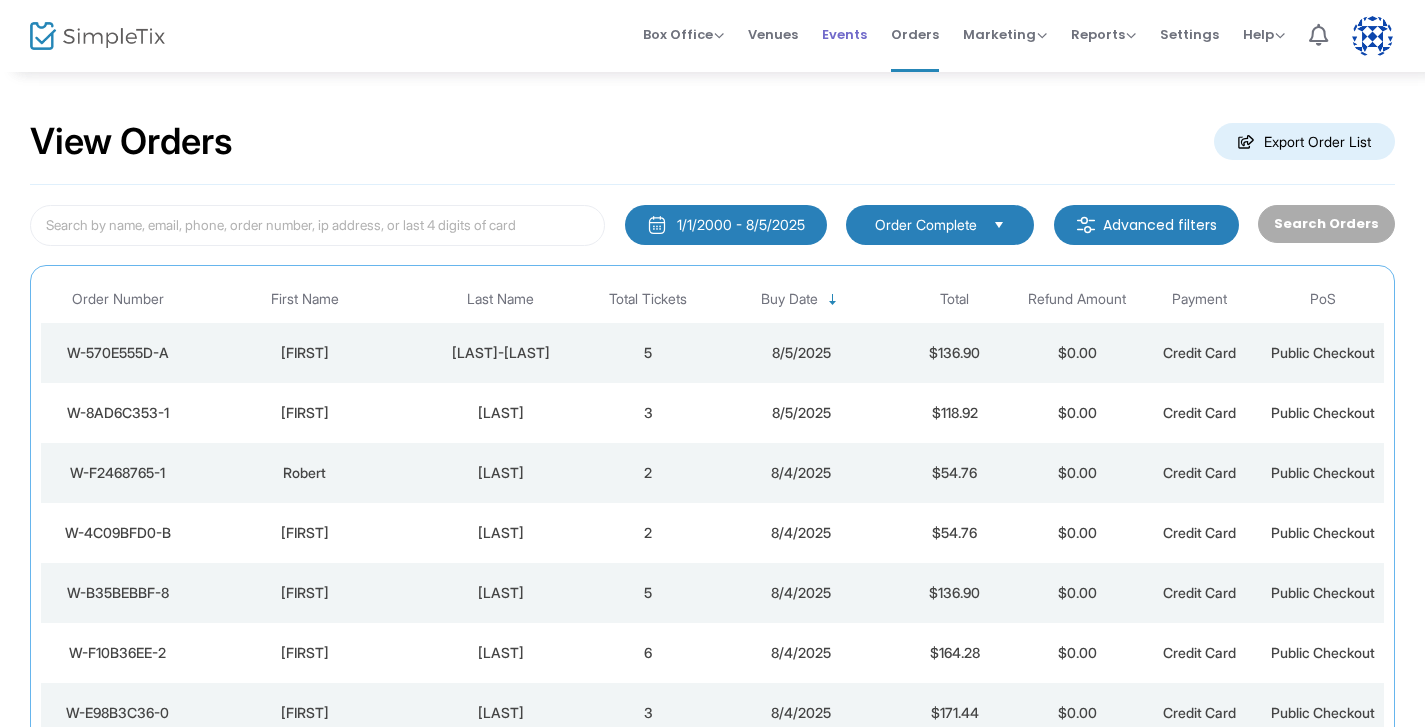 click on "Events" at bounding box center (844, 34) 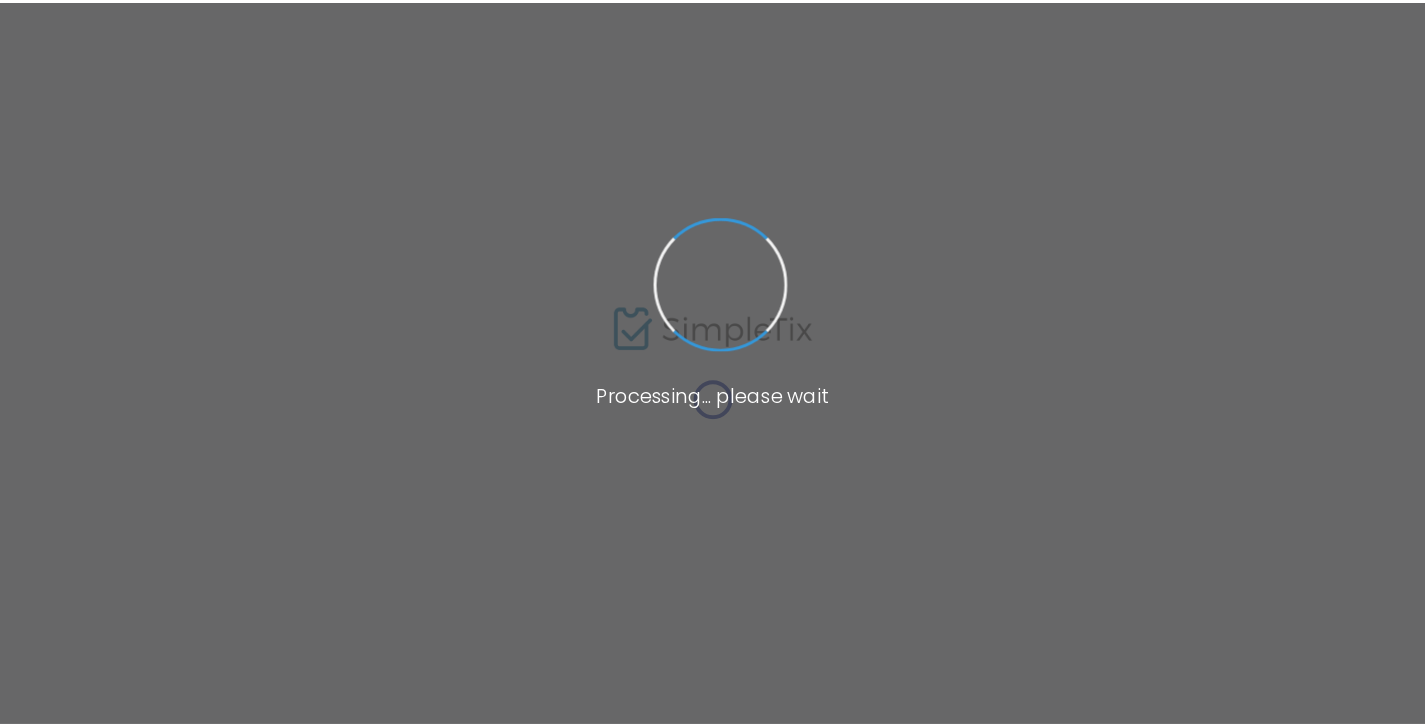 scroll, scrollTop: 0, scrollLeft: 0, axis: both 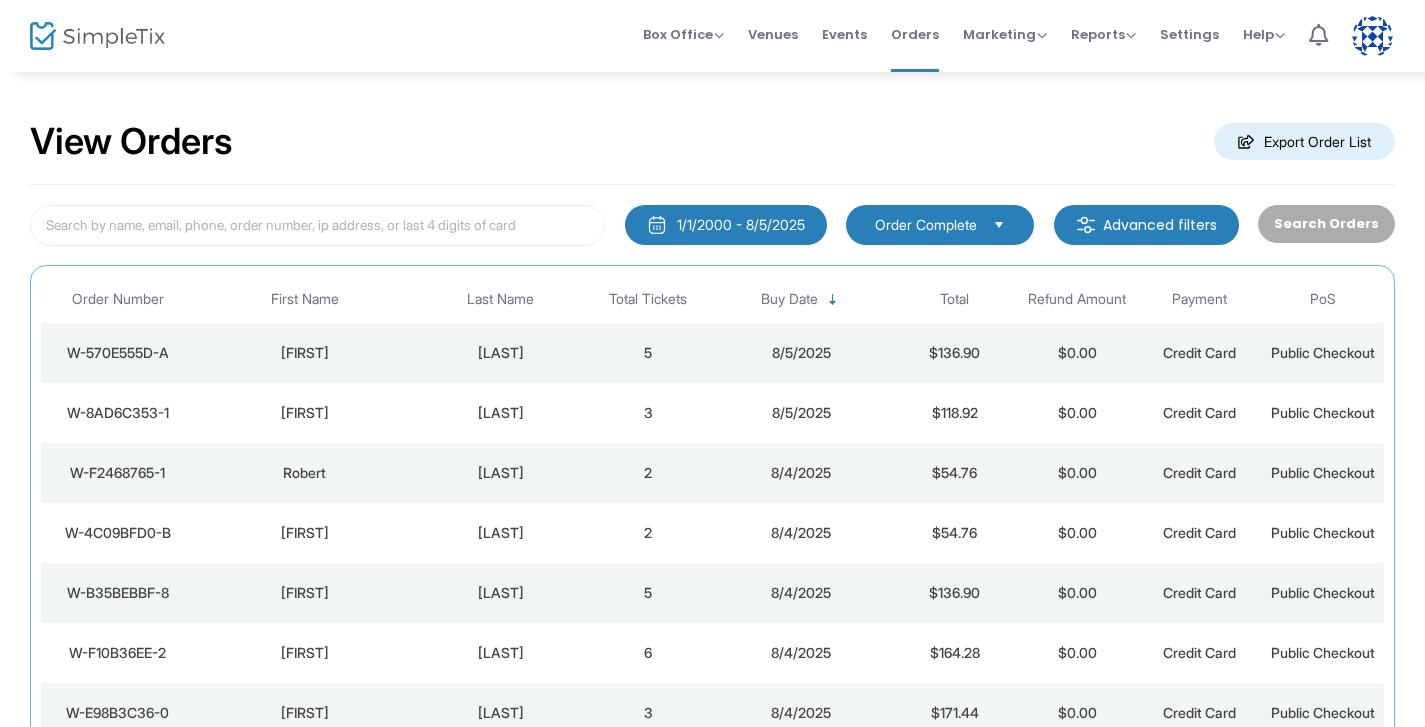 click on "8/5/2025" 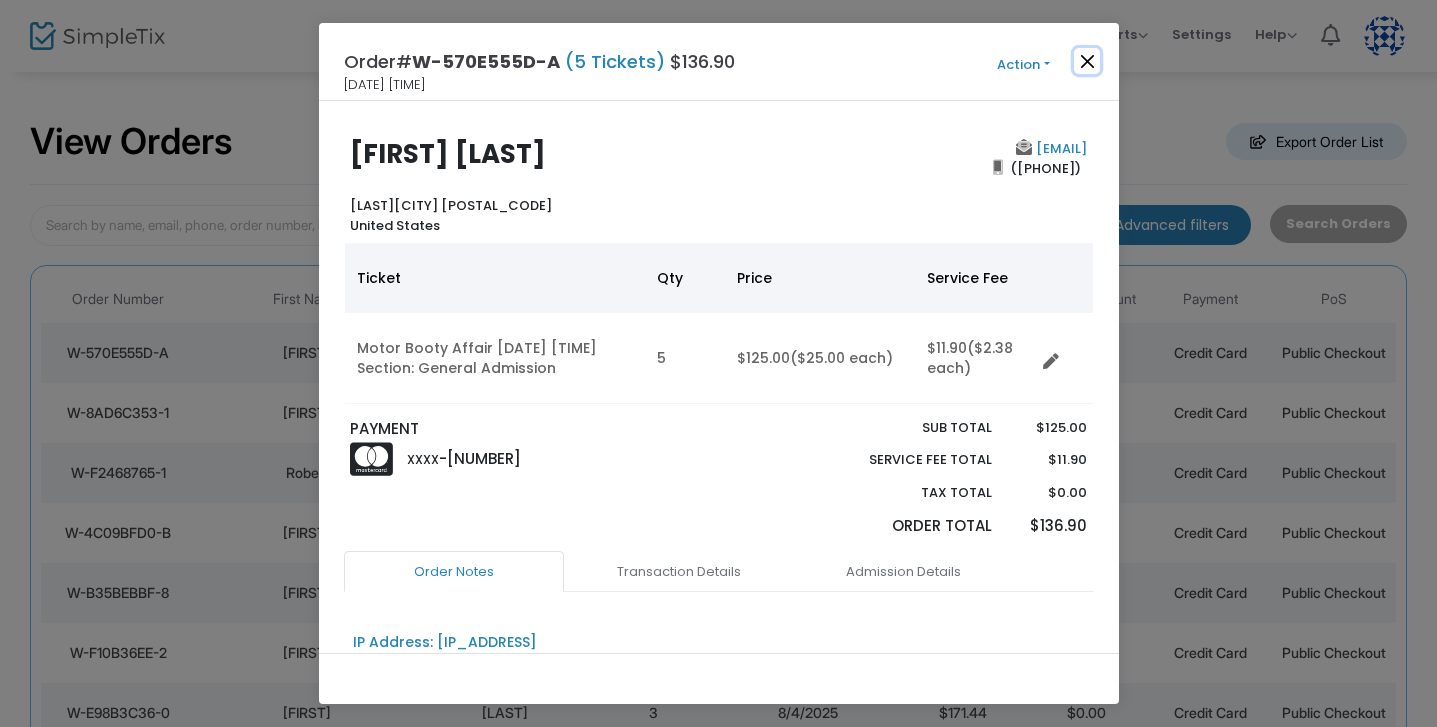 click 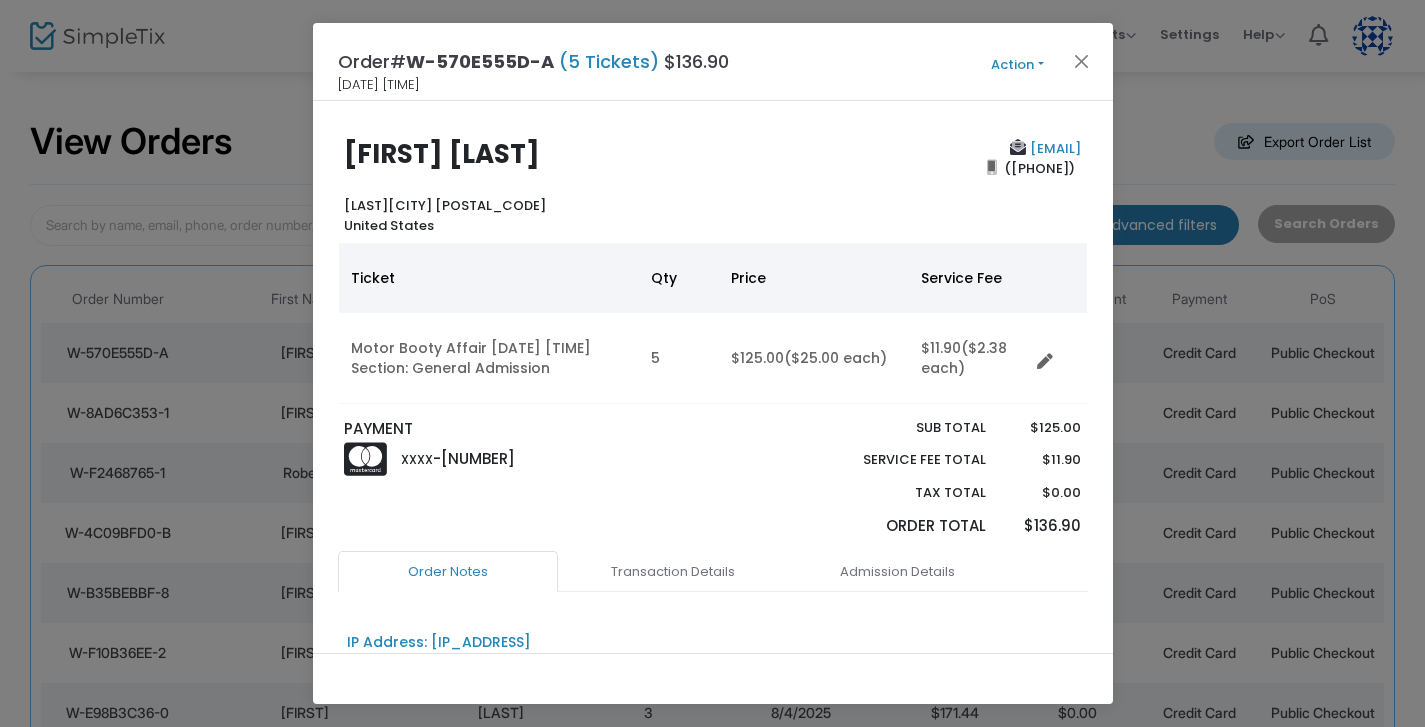 scroll, scrollTop: 76, scrollLeft: 0, axis: vertical 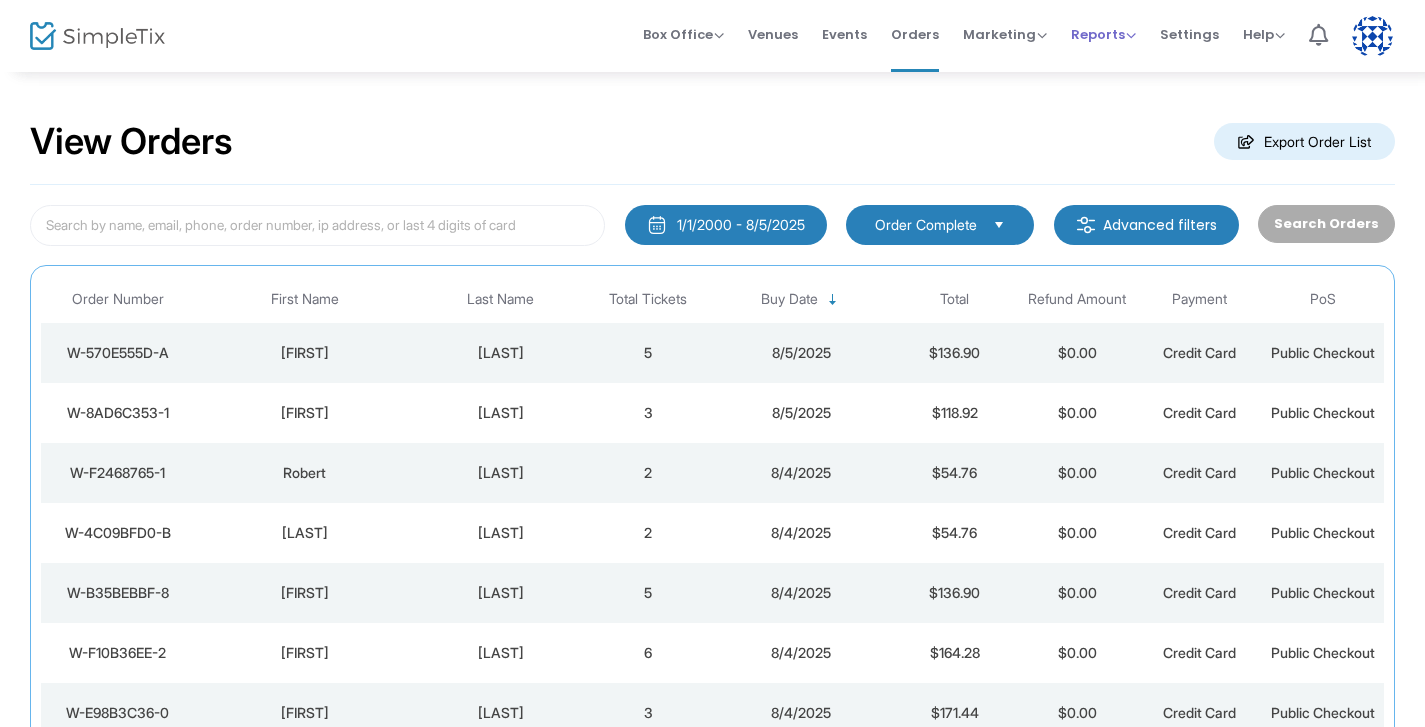 click on "Reports" at bounding box center [1103, 34] 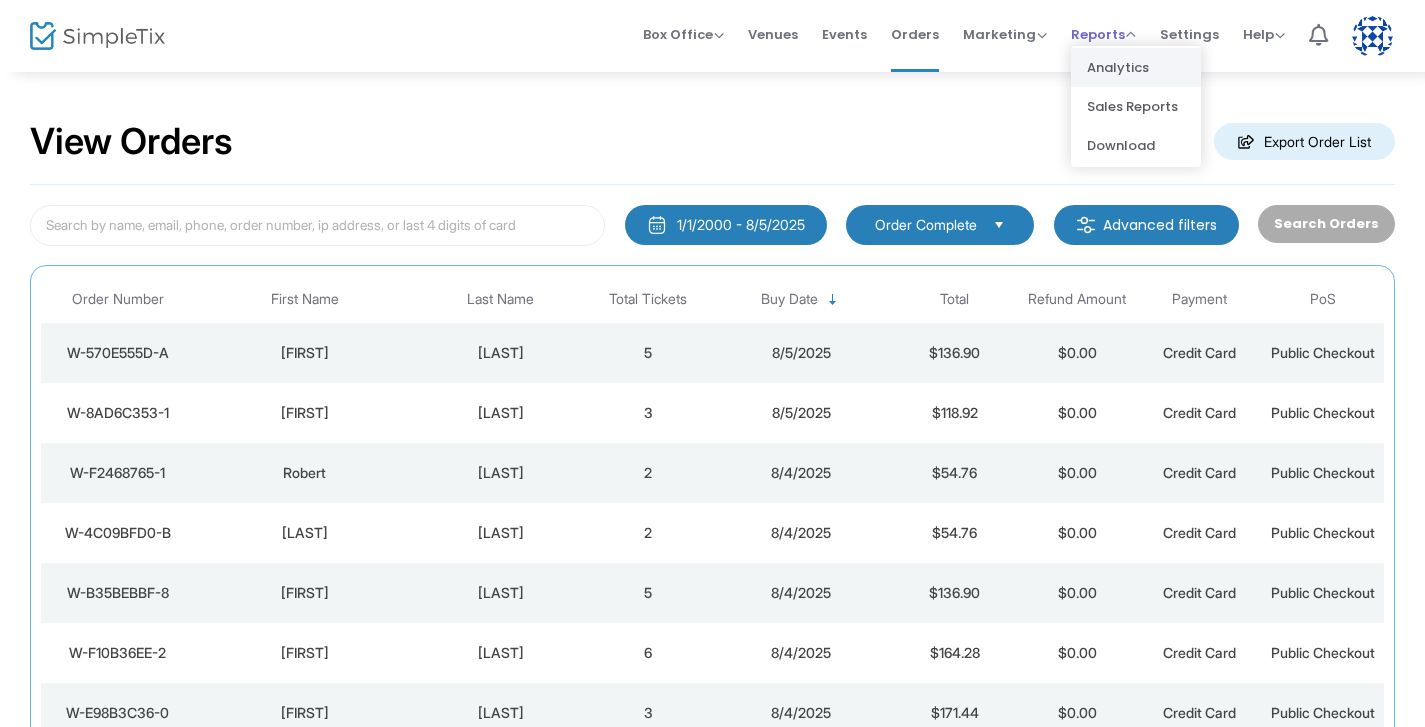click on "Analytics" at bounding box center (1136, 67) 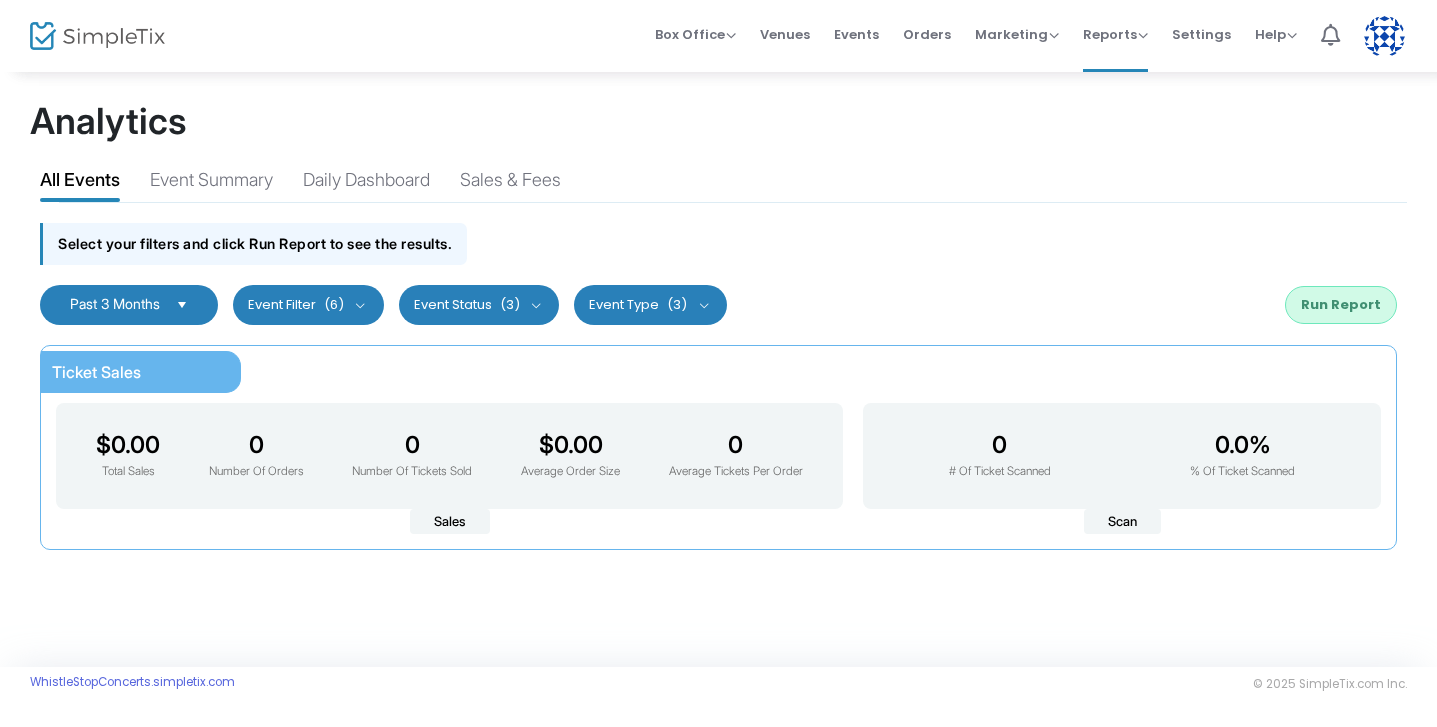 click at bounding box center (182, 304) 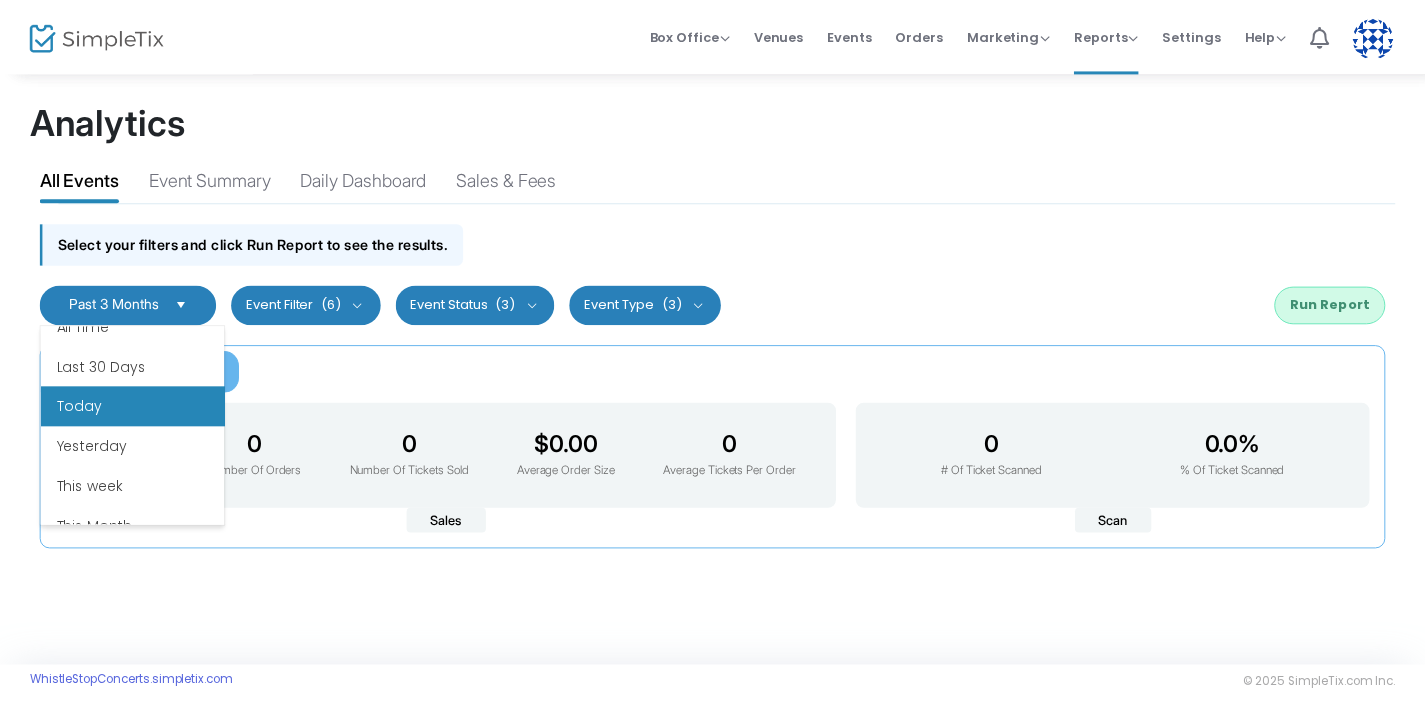 scroll, scrollTop: 24, scrollLeft: 0, axis: vertical 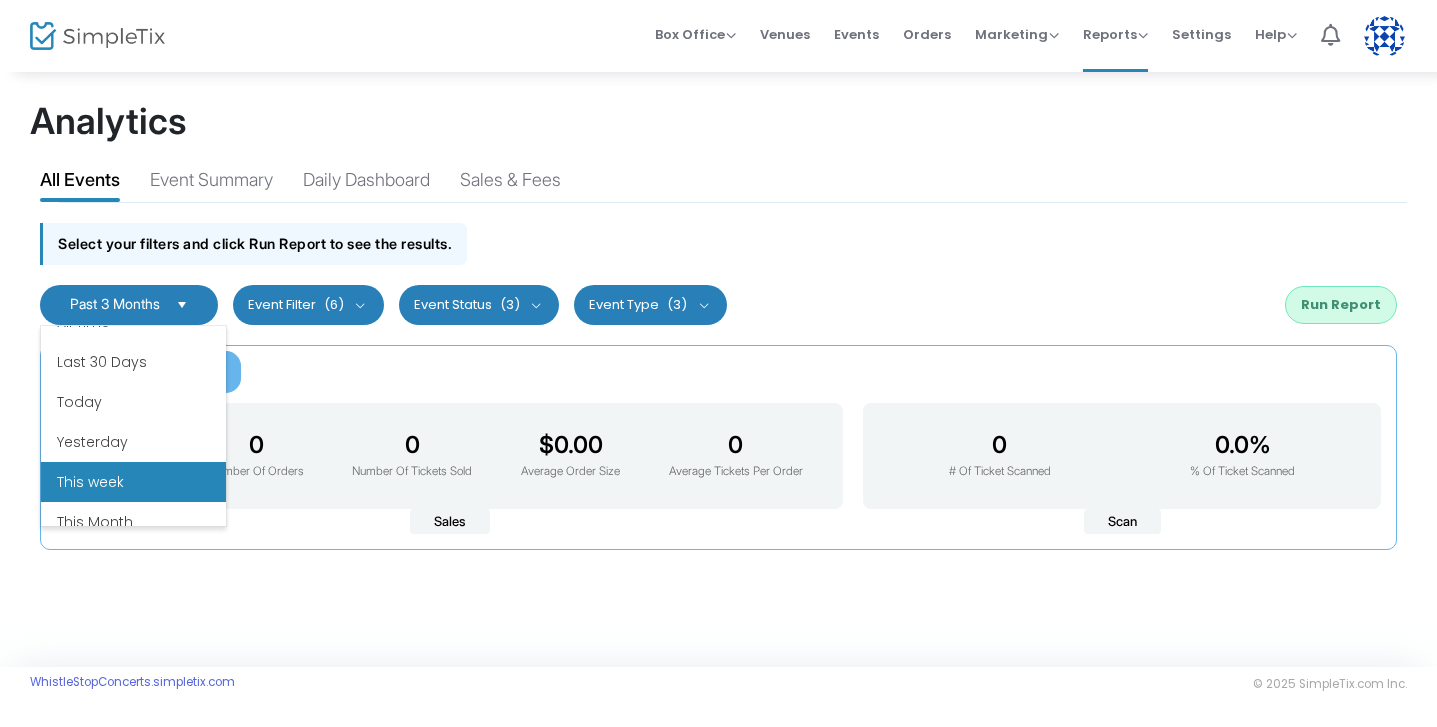 click on "This week" at bounding box center (133, 482) 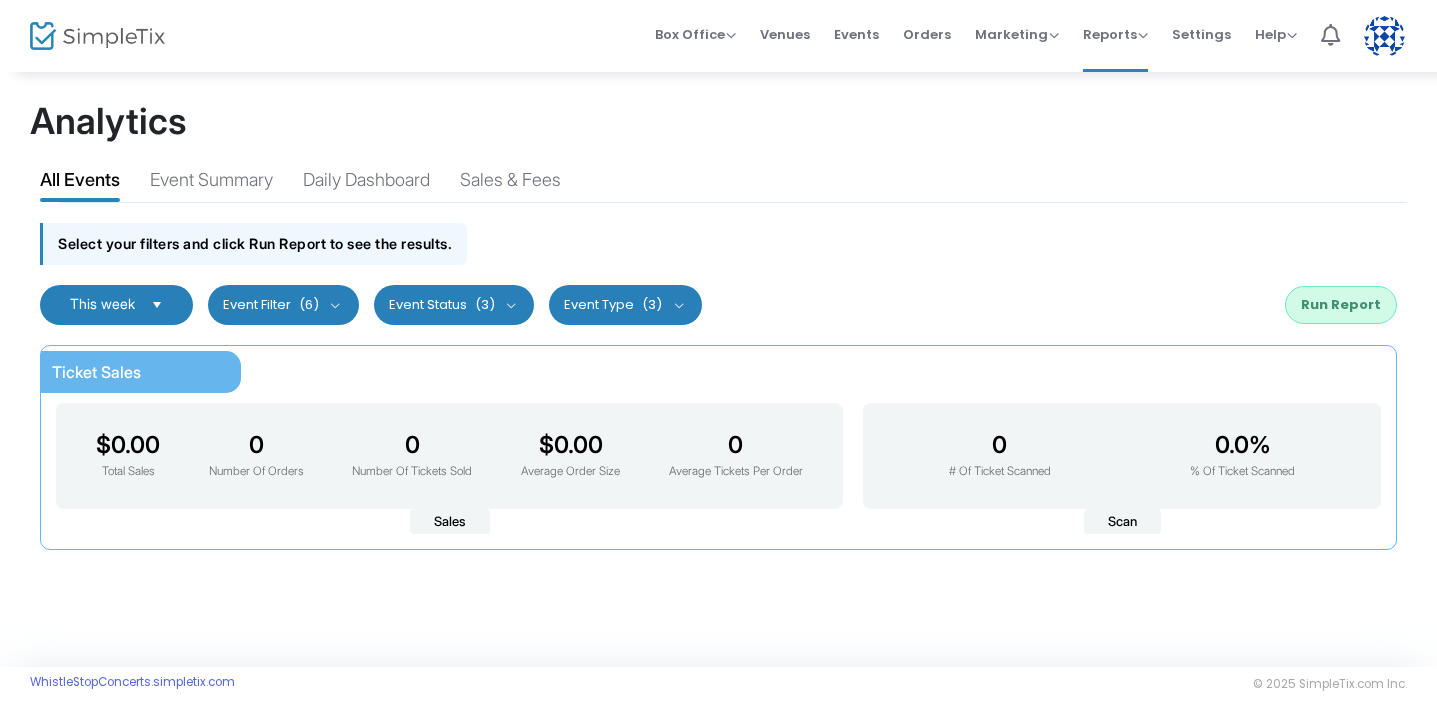 click on "Event Filter  (6)" at bounding box center [283, 305] 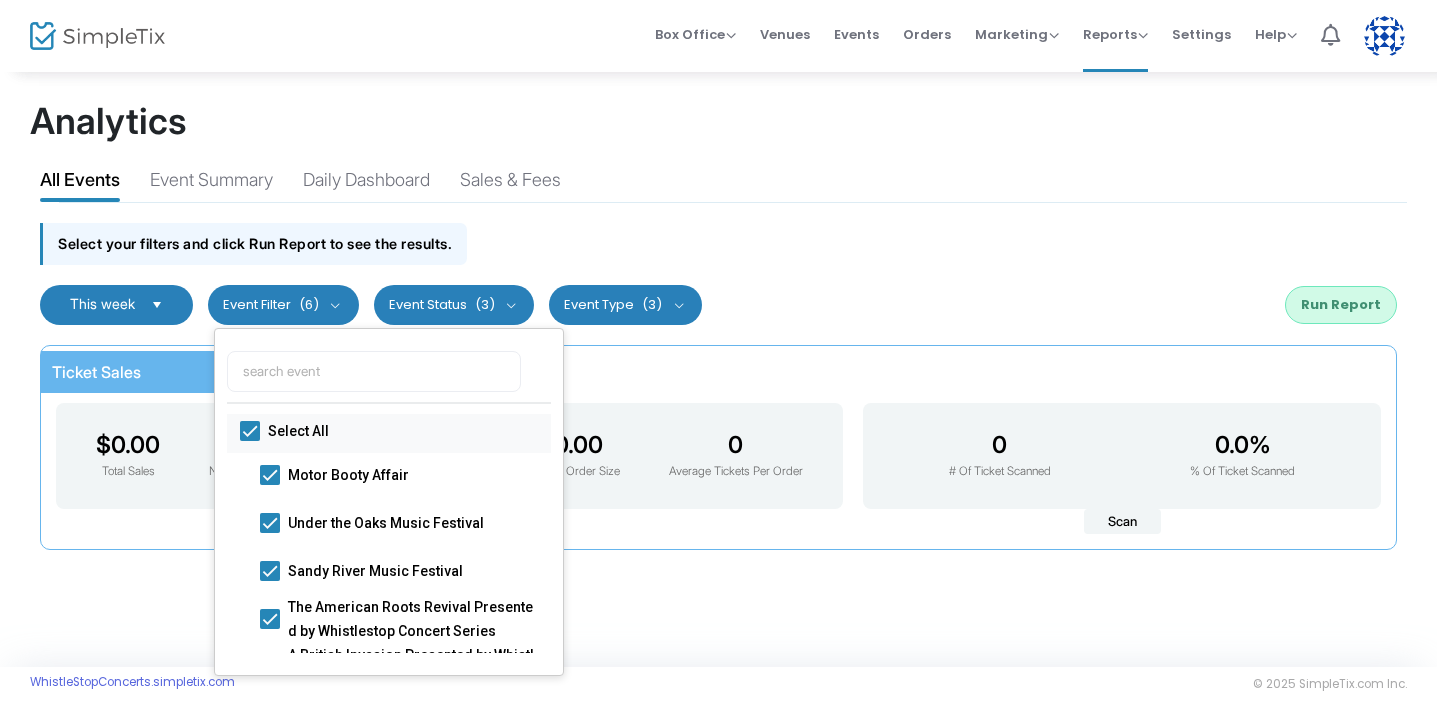 click on "Select All" at bounding box center [379, 431] 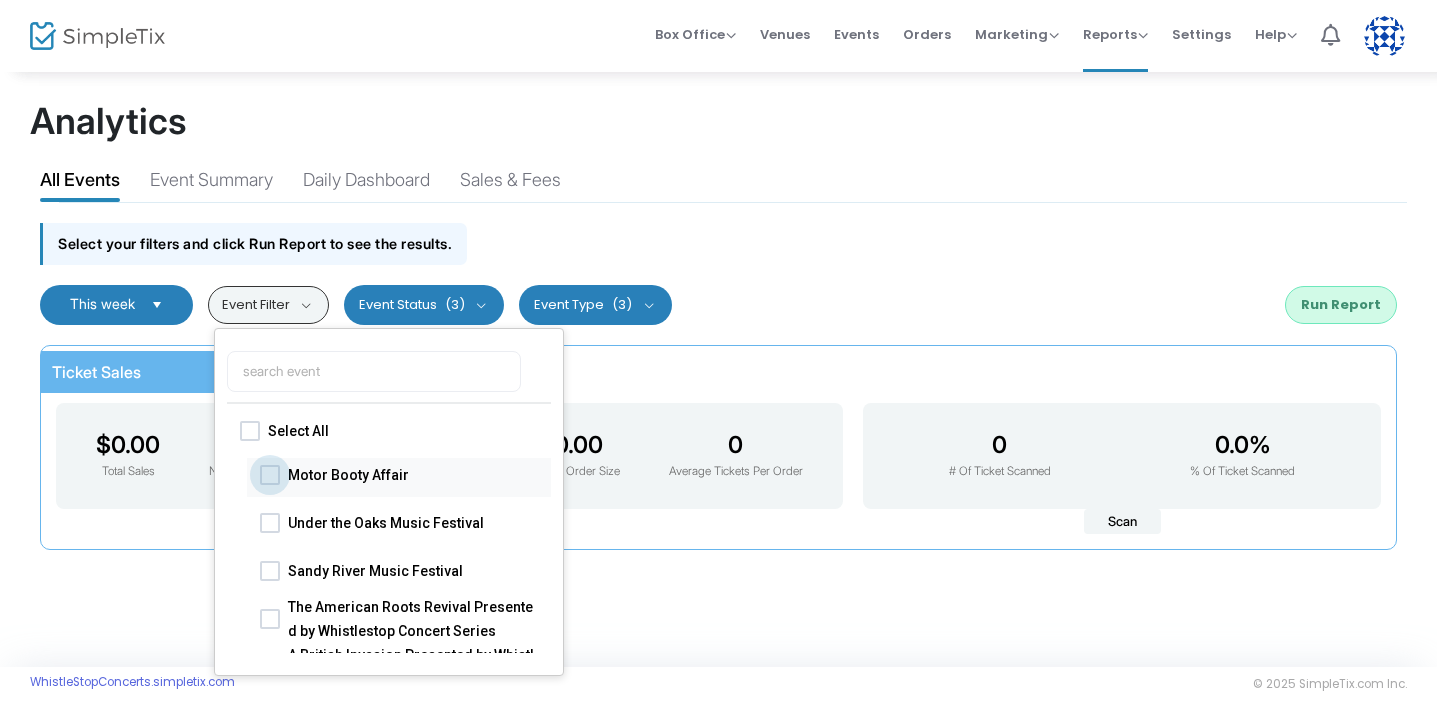 click at bounding box center [270, 474] 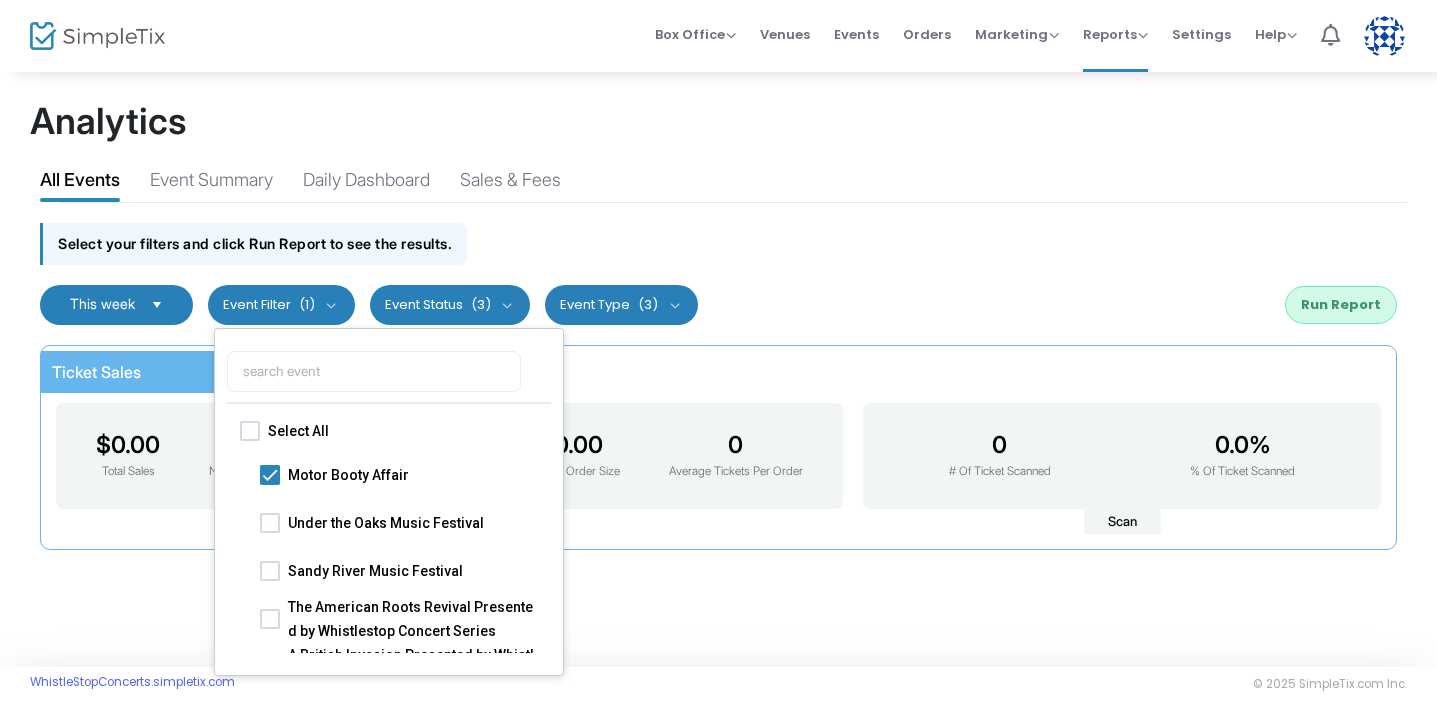 click on "Select your filters and click Run Report to see the results." 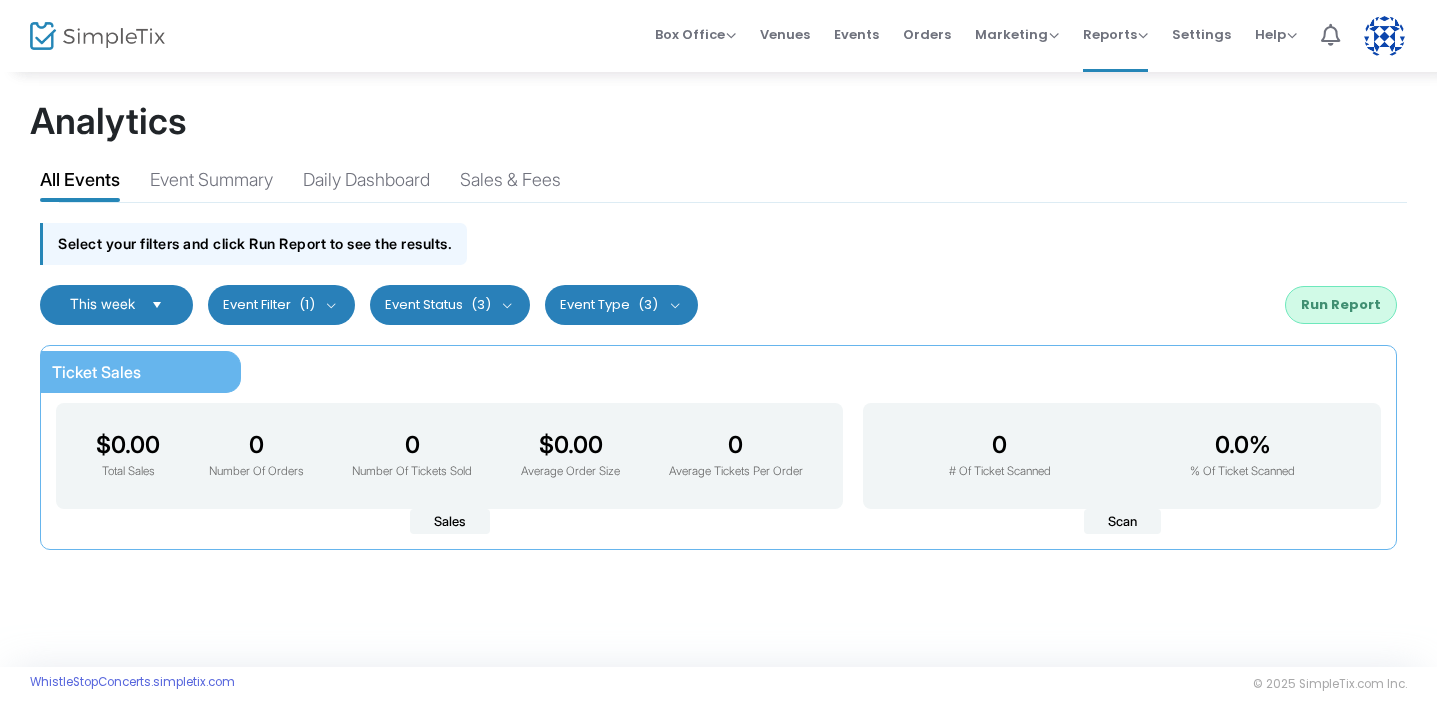 click on "Run Report" 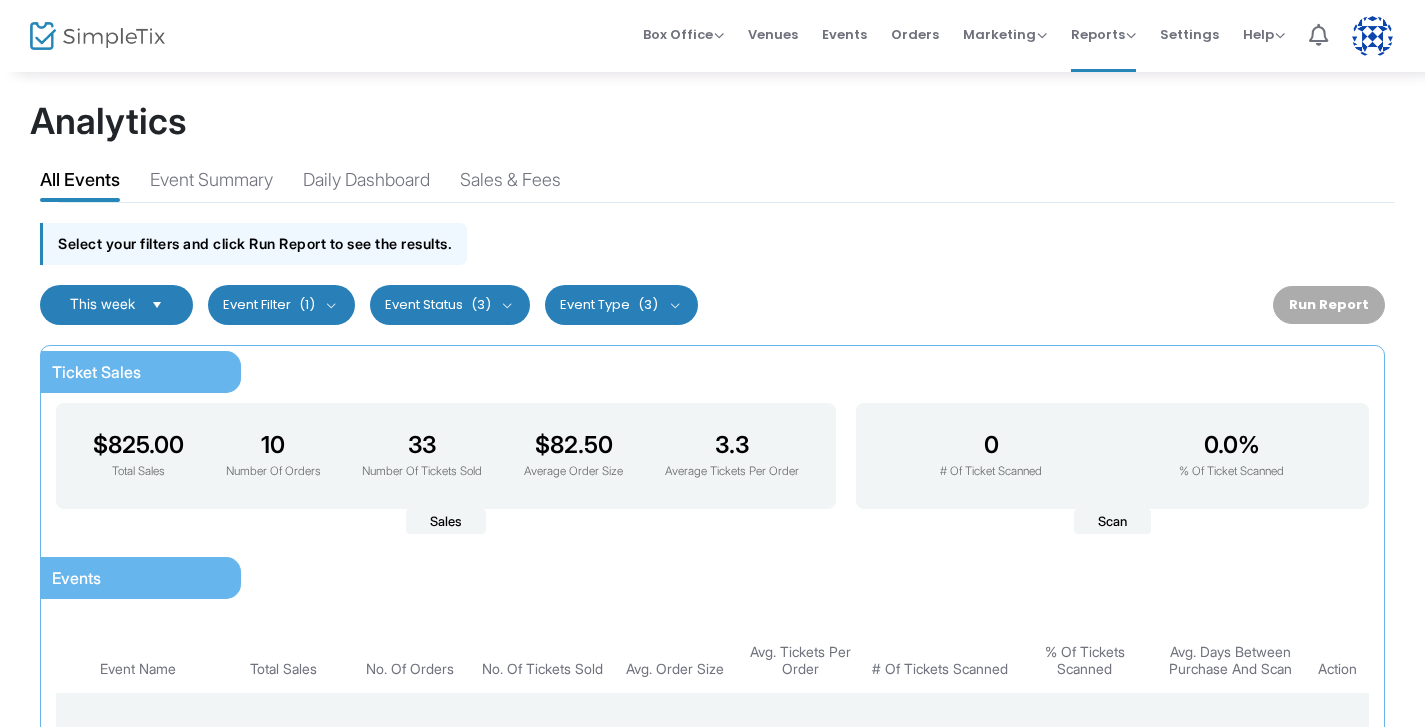 click on "This week" at bounding box center [116, 305] 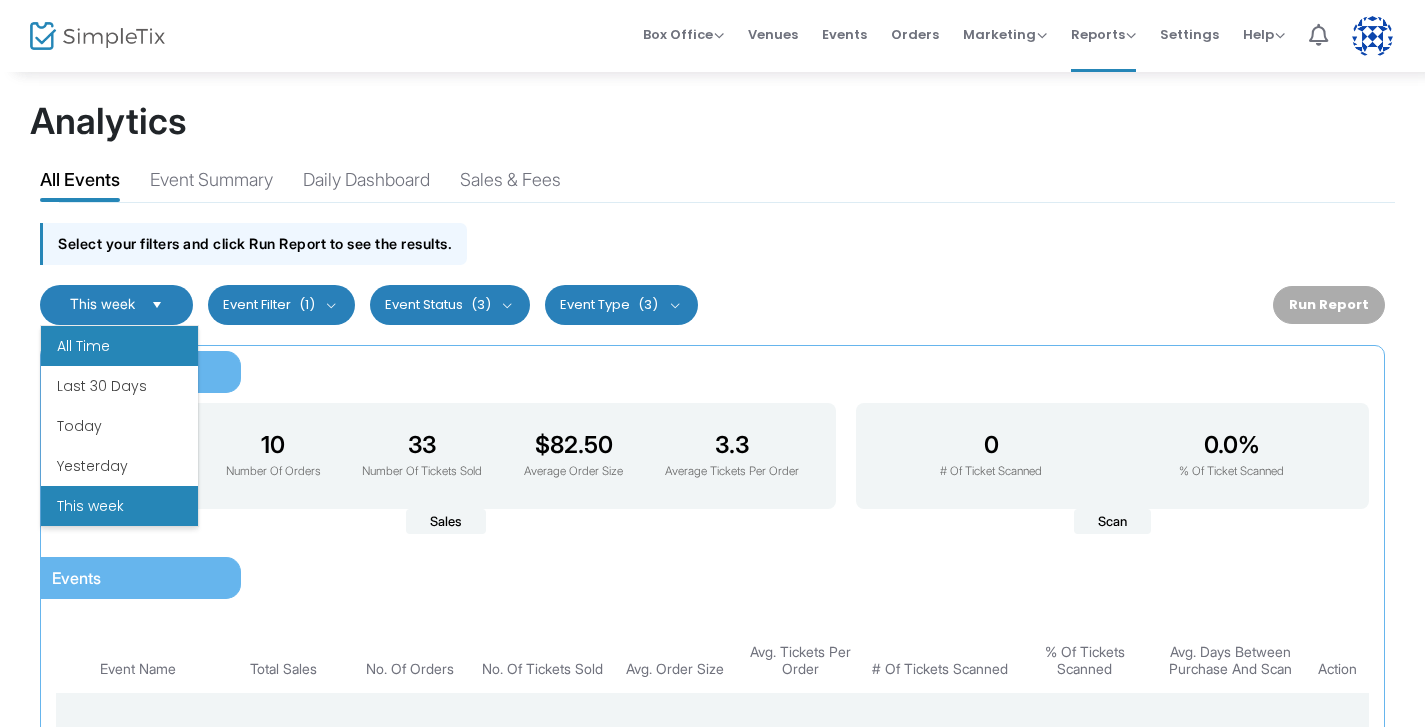 click on "All Time" at bounding box center (119, 346) 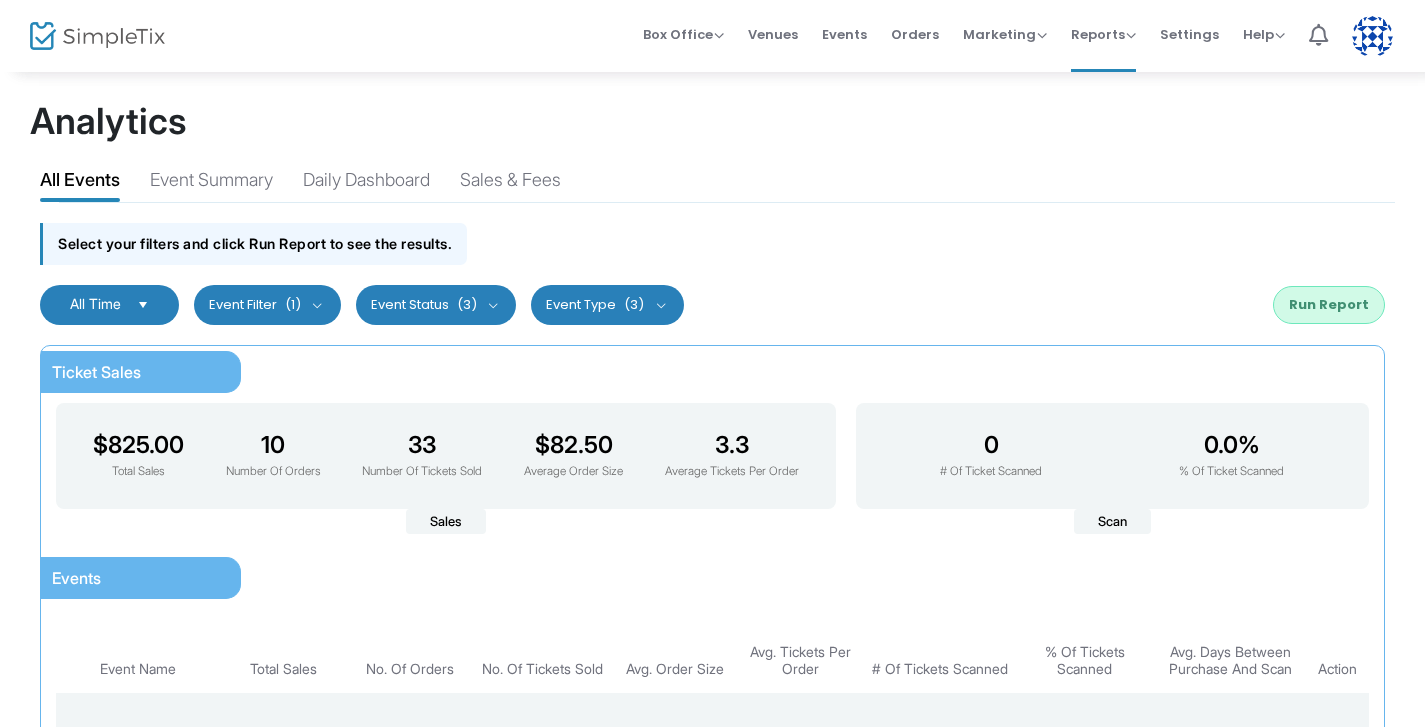 click on "Event Filter  (1)" at bounding box center (267, 305) 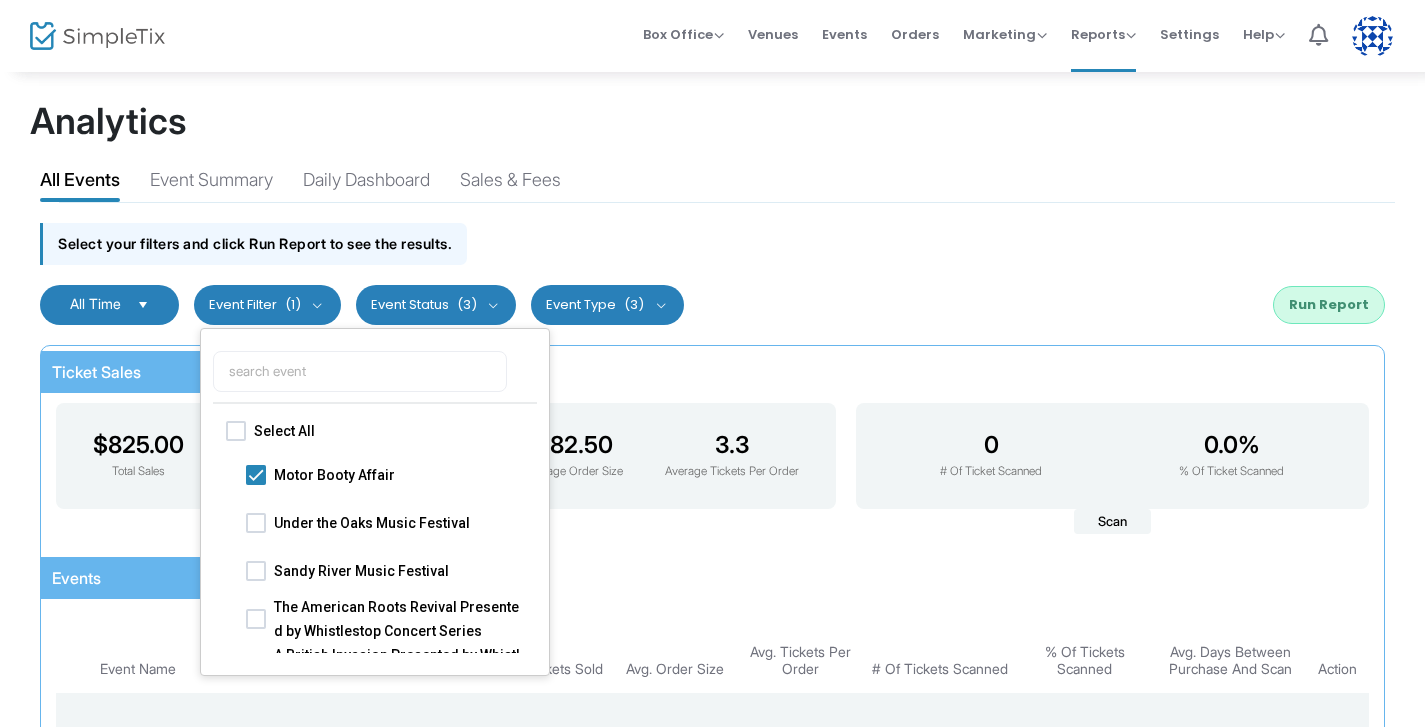 click on "All Time" at bounding box center (95, 303) 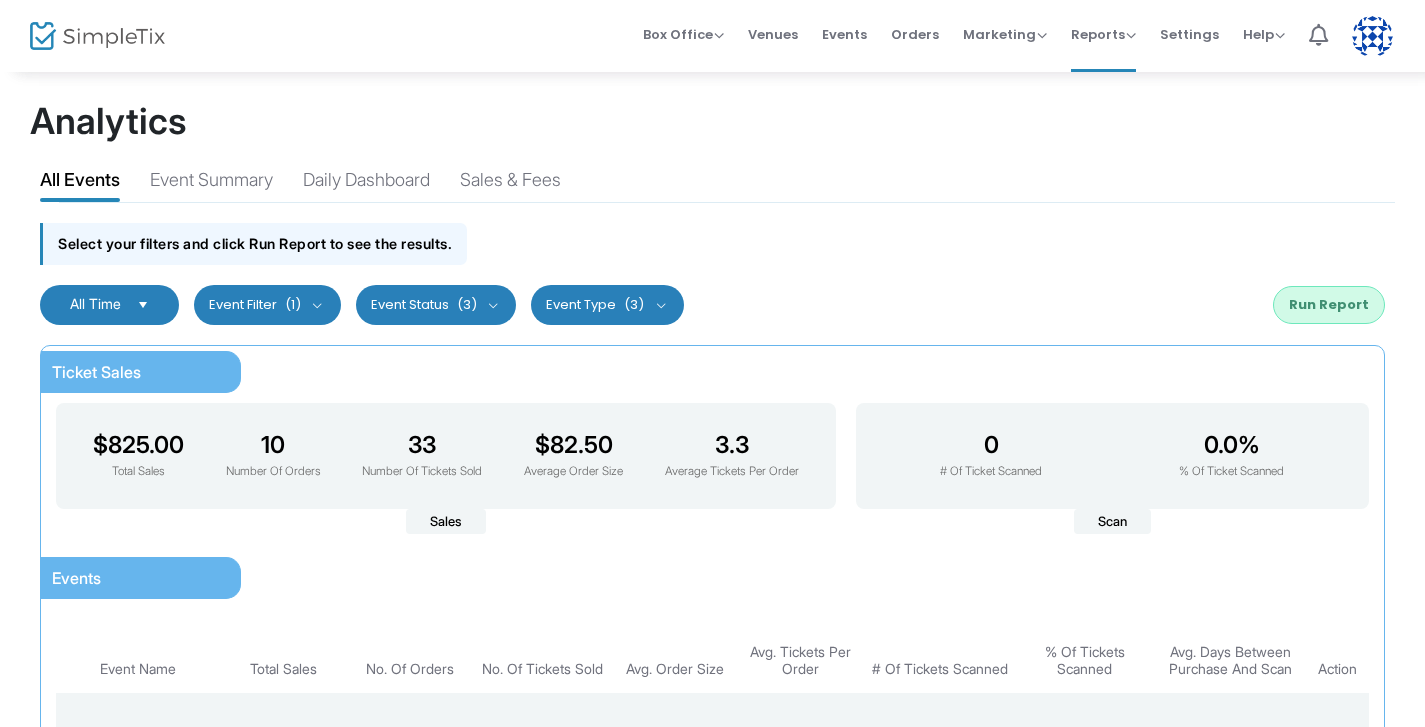click on "All Time" at bounding box center [95, 303] 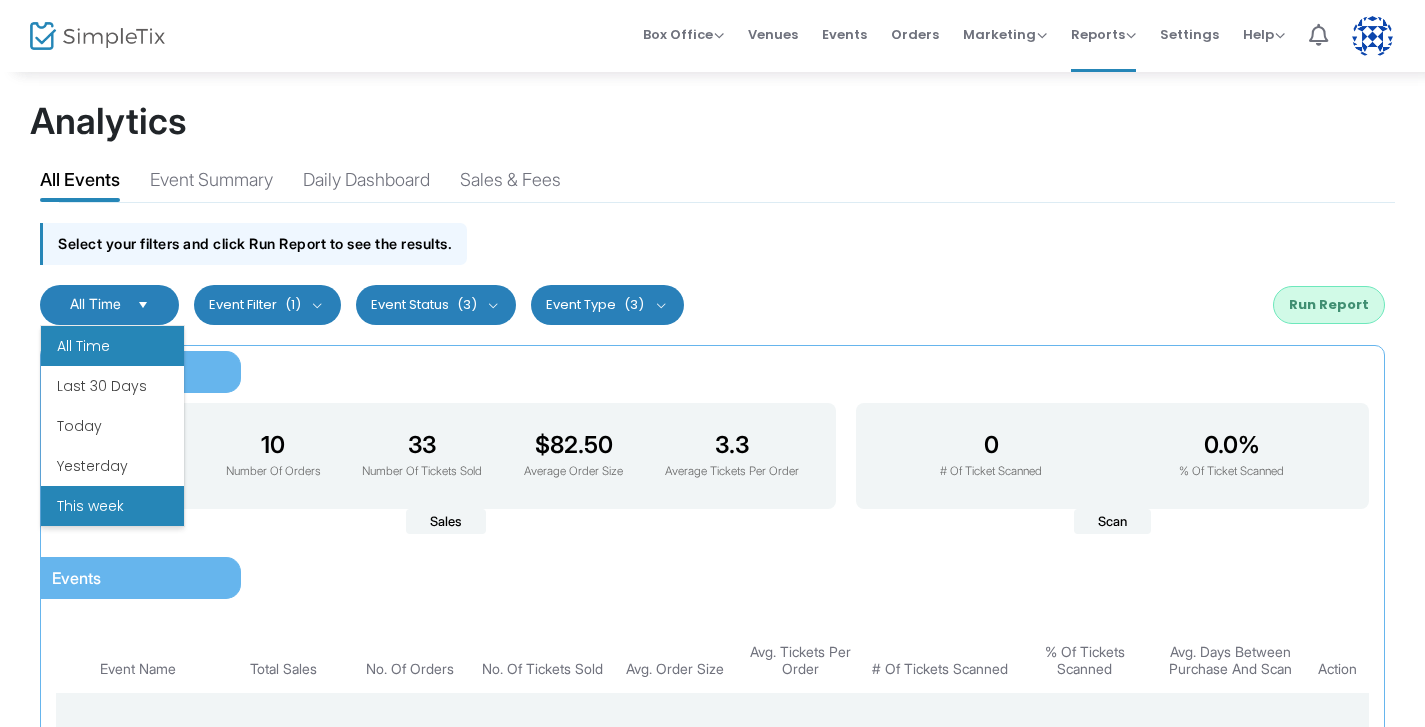 scroll, scrollTop: 260, scrollLeft: 0, axis: vertical 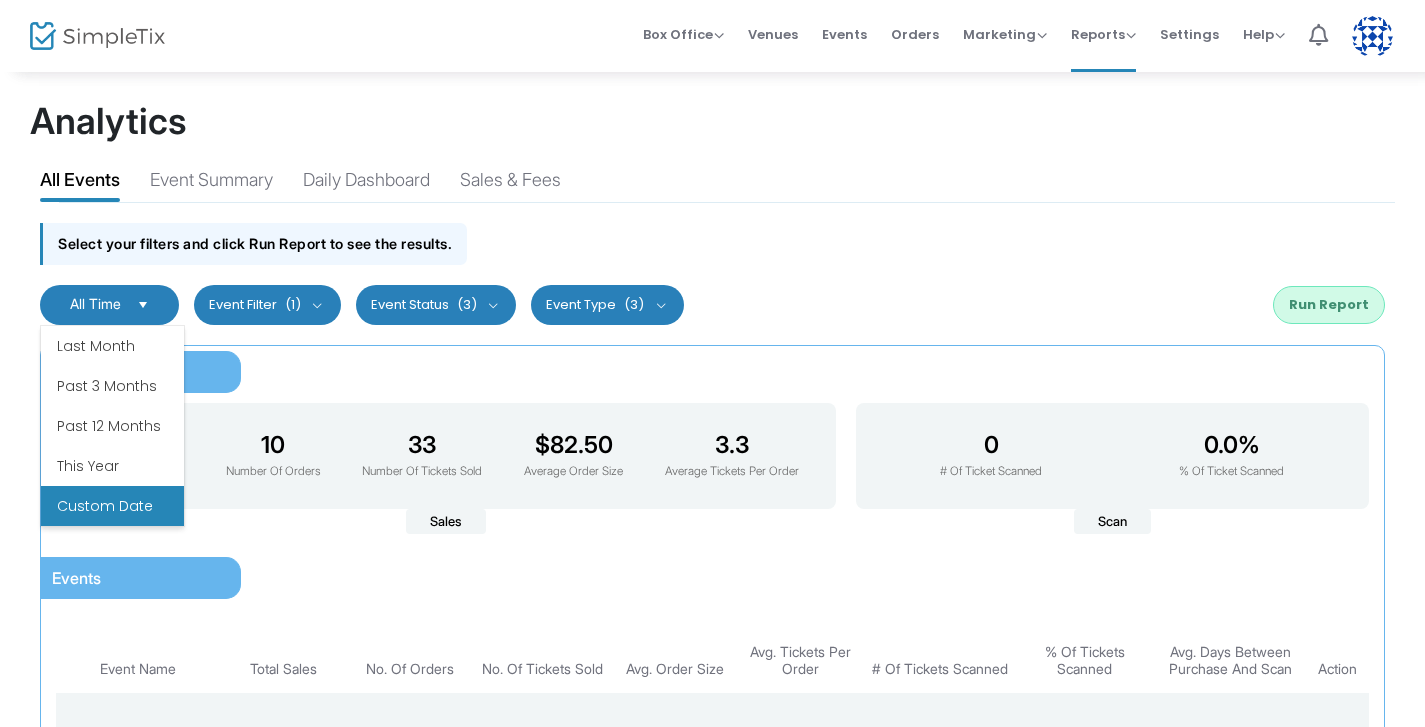 click on "Custom Date" at bounding box center (112, 506) 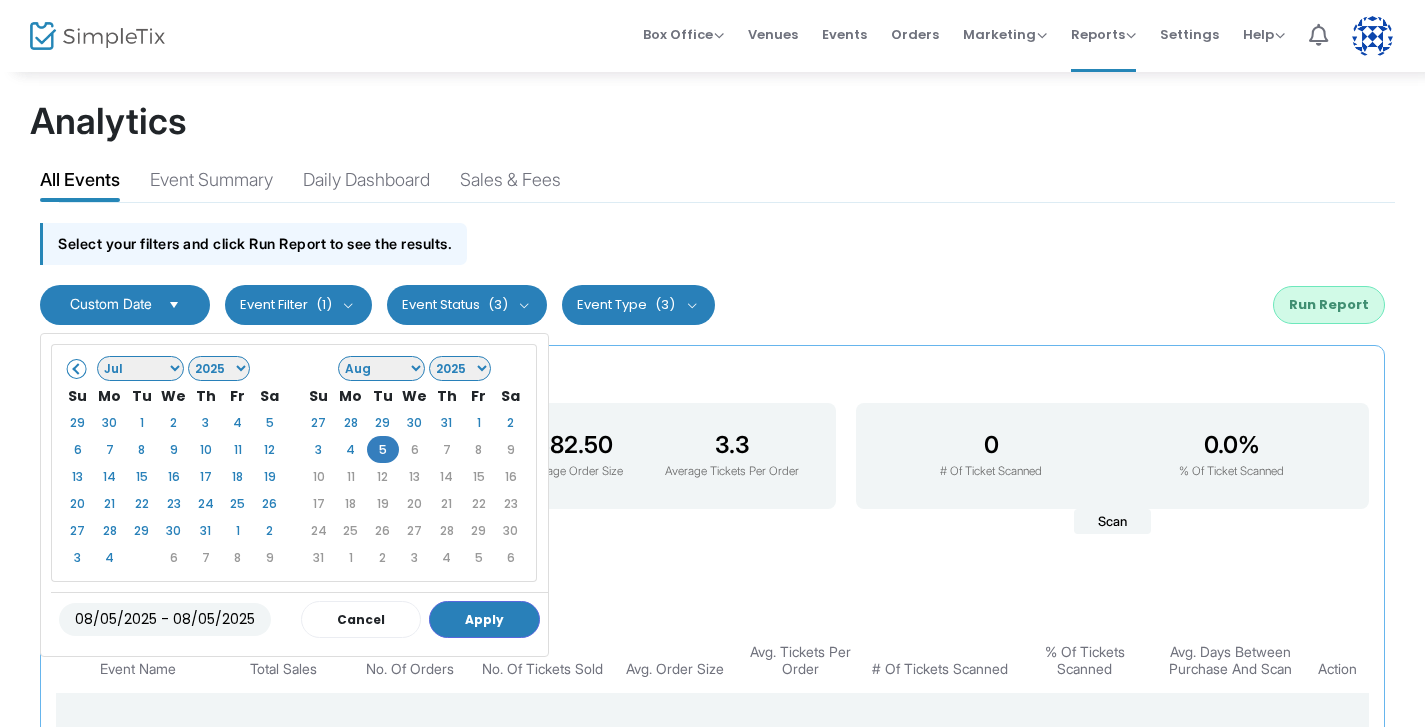 click on "Jan Feb Mar Apr May Jun Jul Aug Sep Oct Nov Dec" 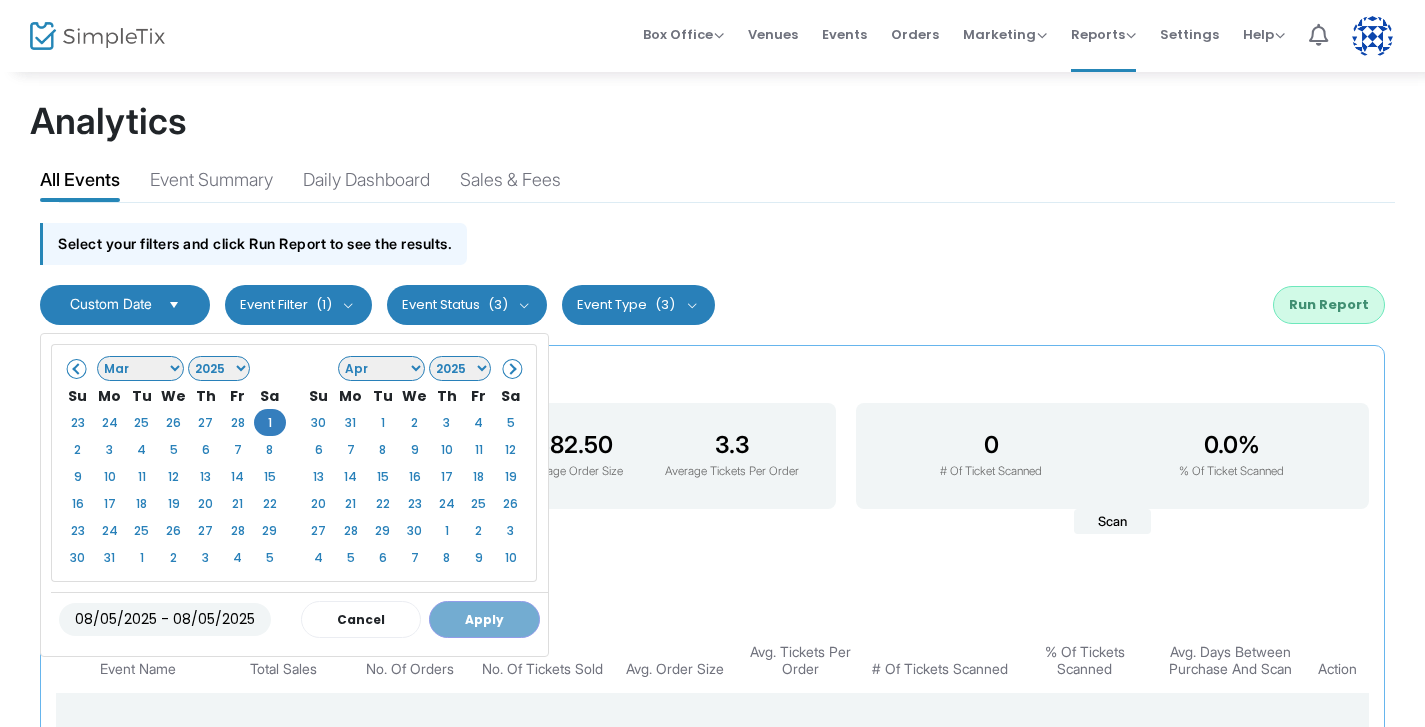 click on "Jan Feb Mar Apr May Jun Jul Aug Sep Oct Nov Dec" 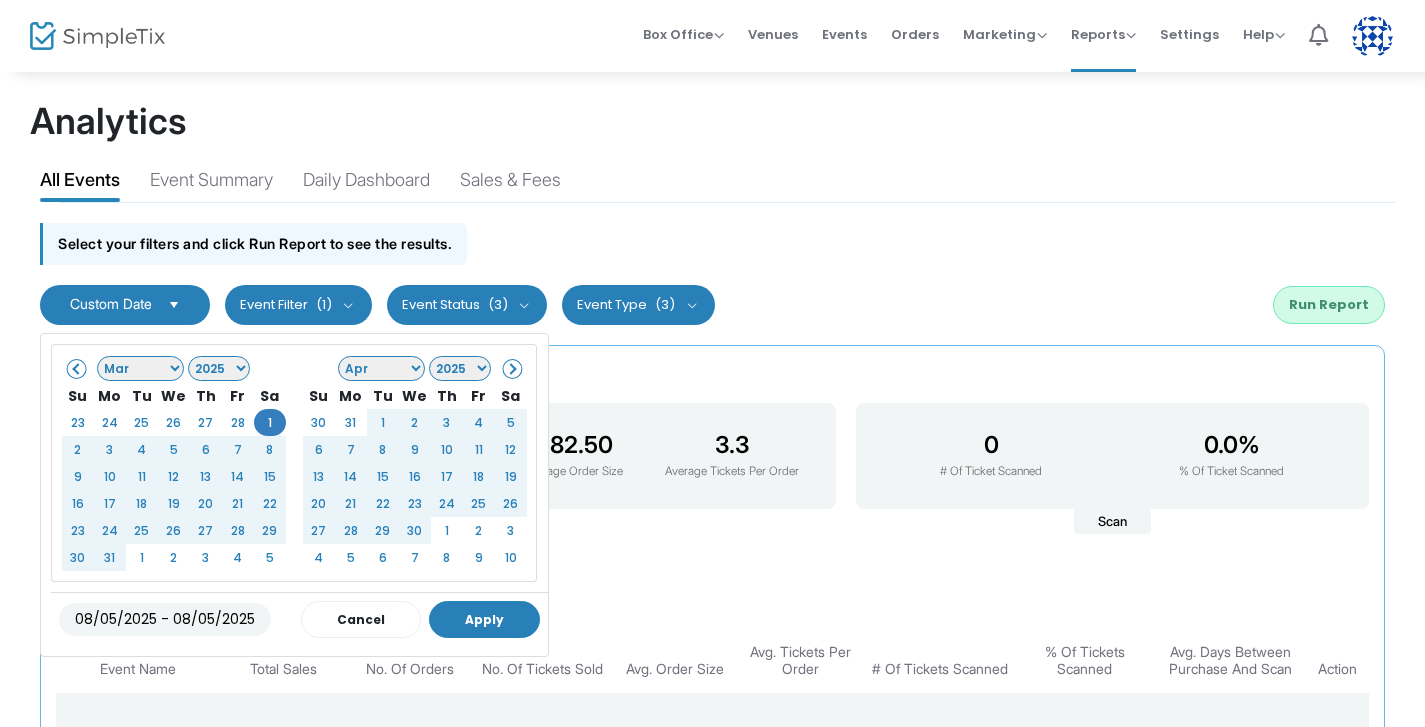 click on "Apply" 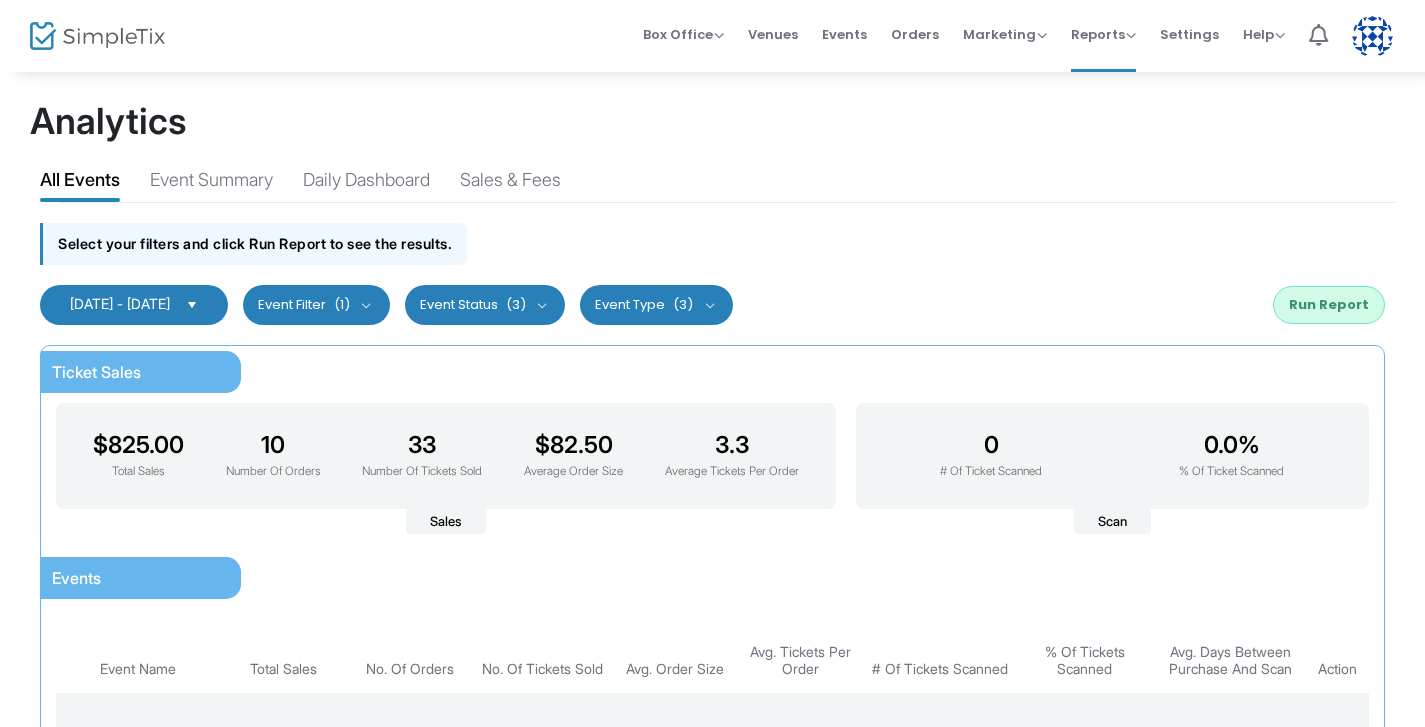 click on "Run Report" 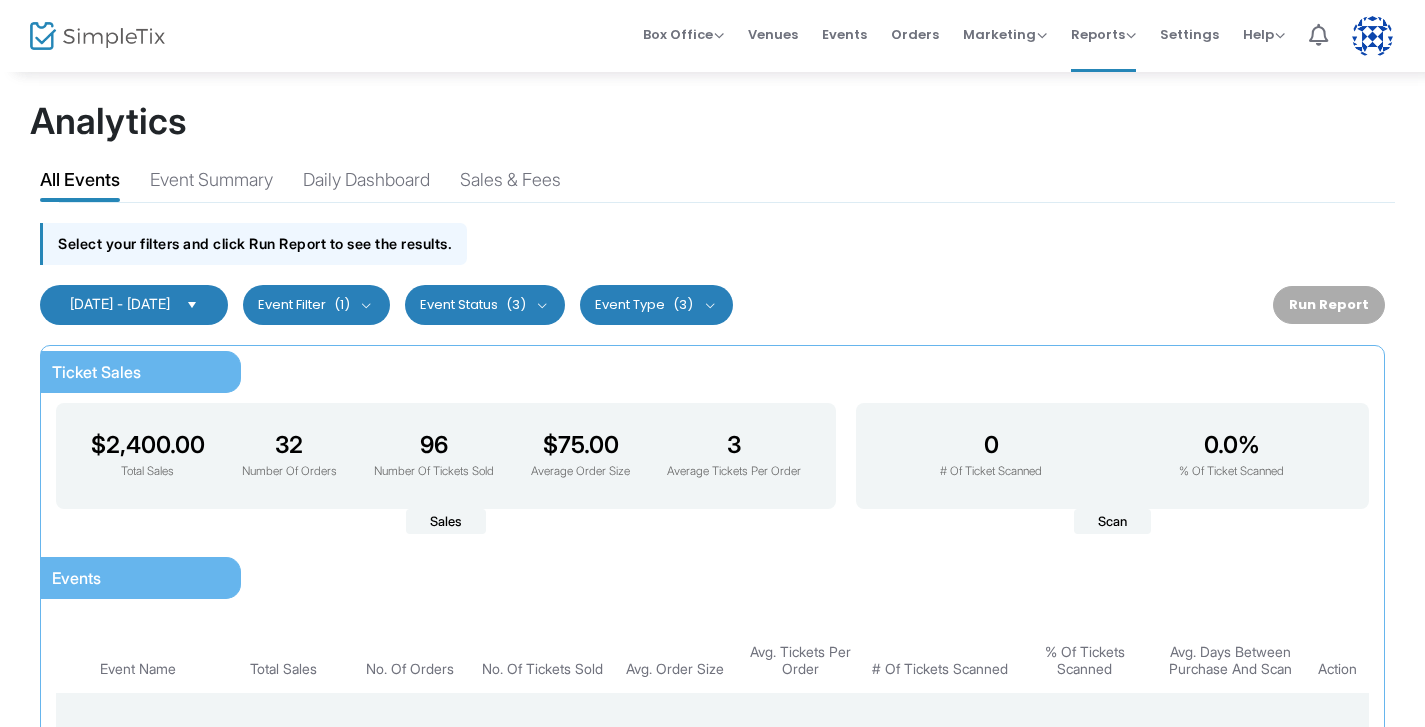 click on "96" 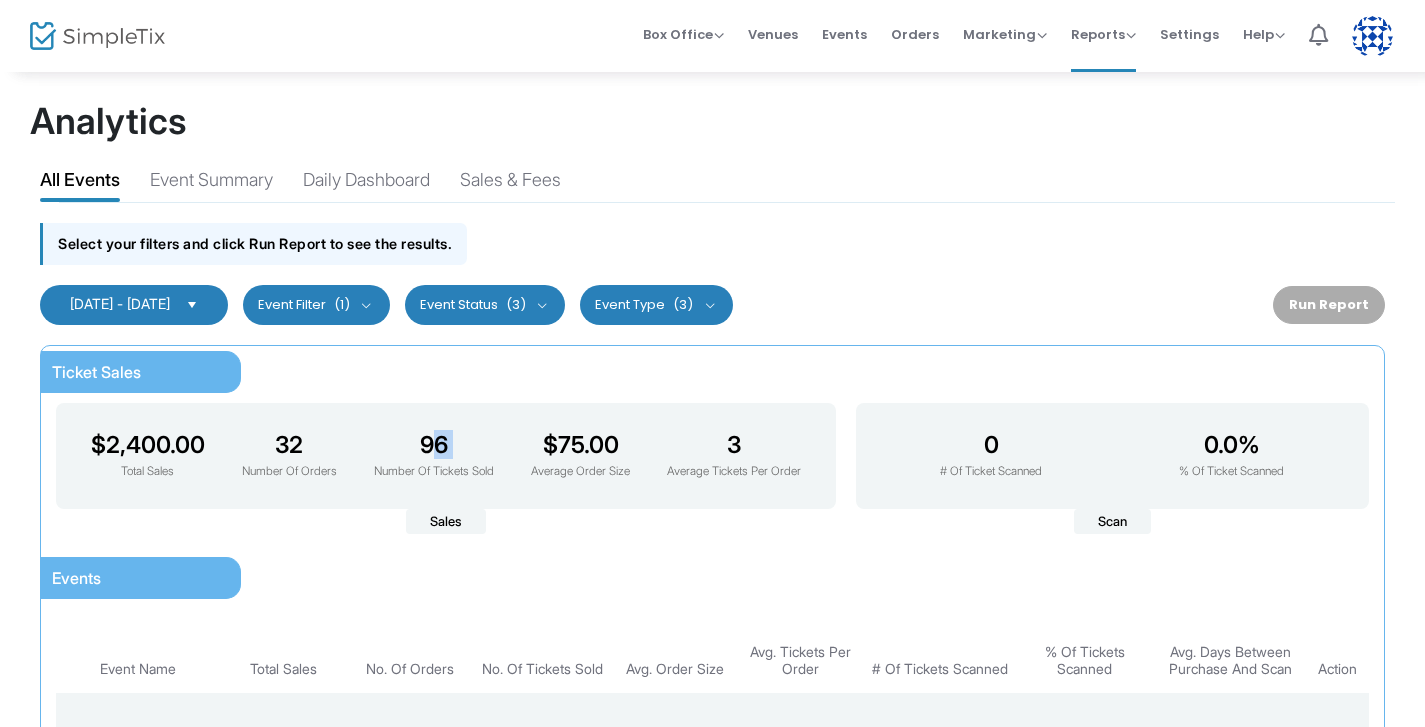 click on "96" 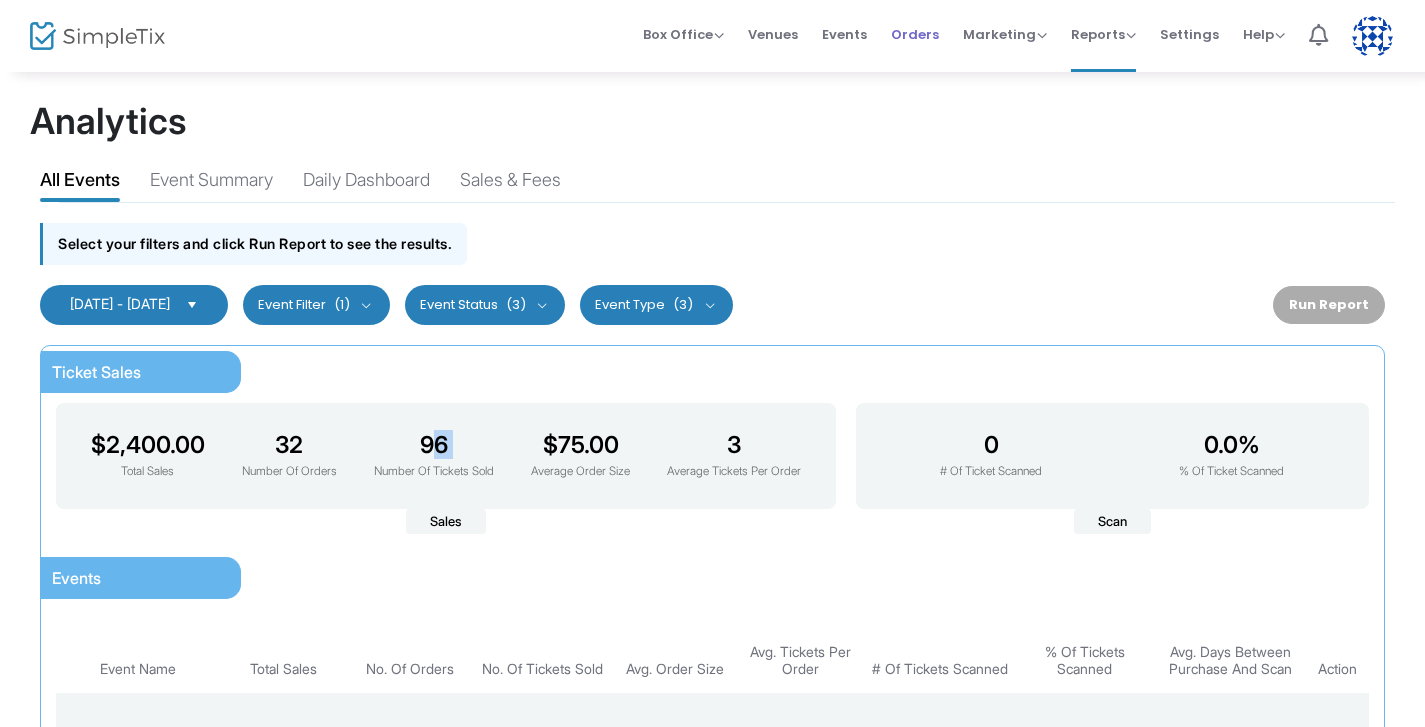 click on "Orders" at bounding box center (915, 34) 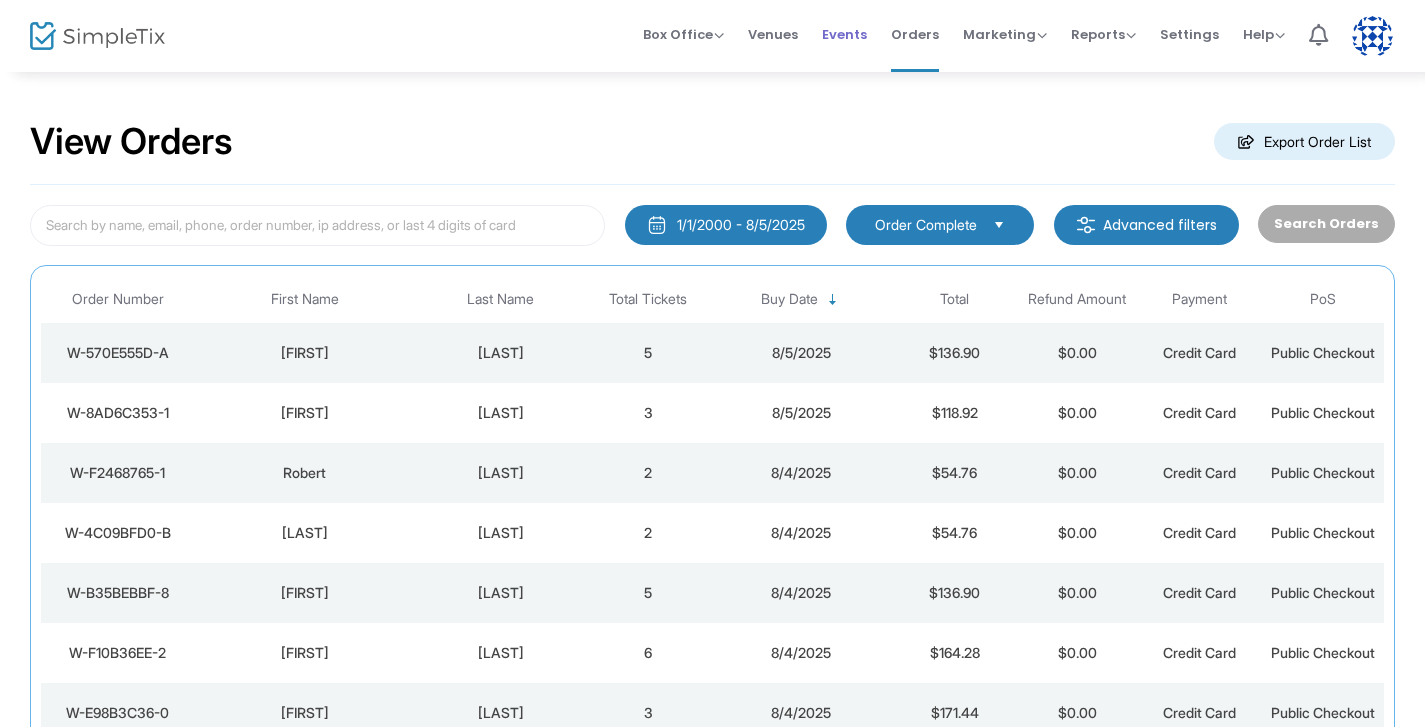 click on "Events" at bounding box center [844, 36] 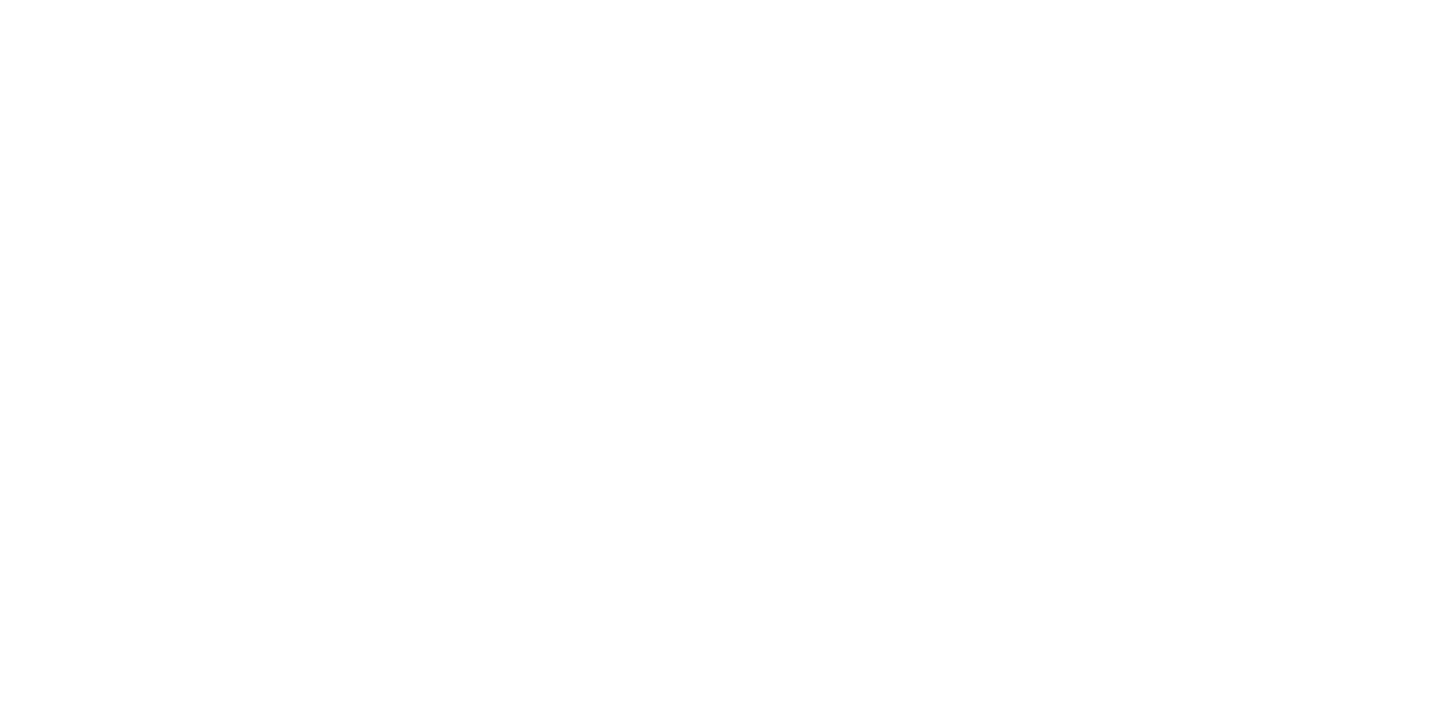 scroll, scrollTop: 0, scrollLeft: 0, axis: both 